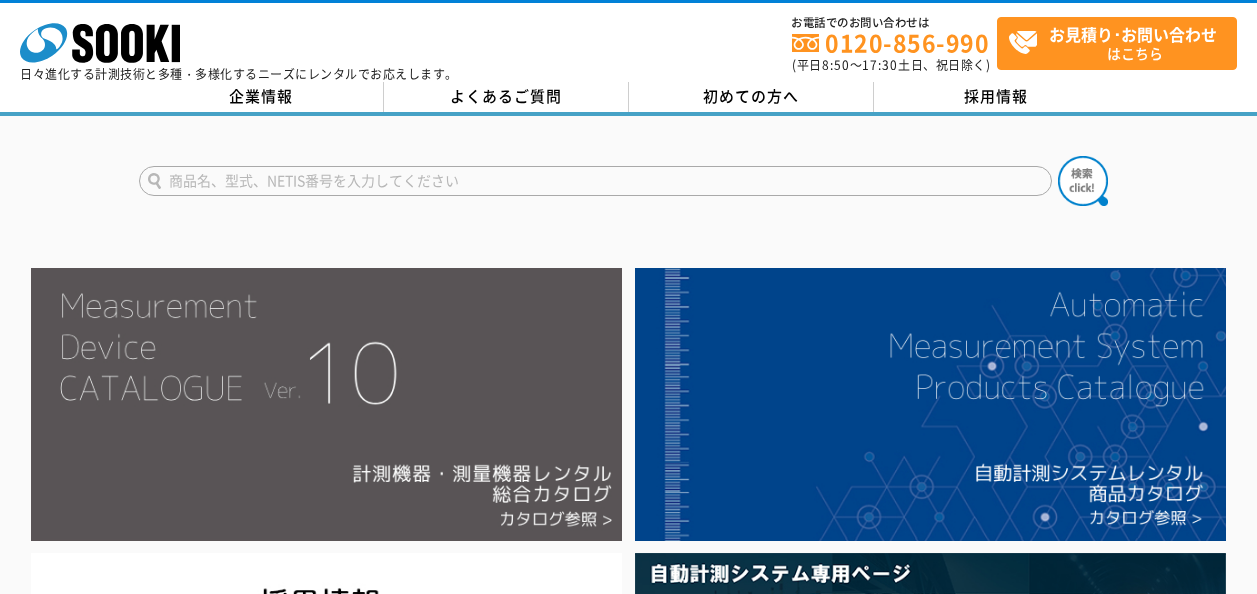 scroll, scrollTop: 0, scrollLeft: 0, axis: both 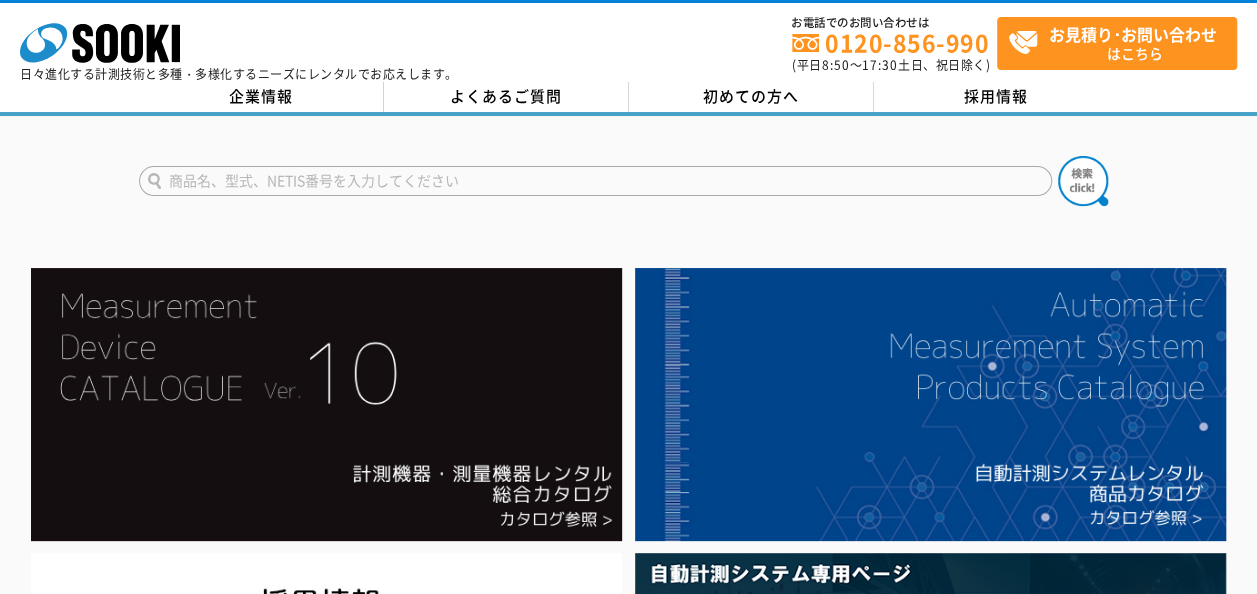 click at bounding box center [595, 181] 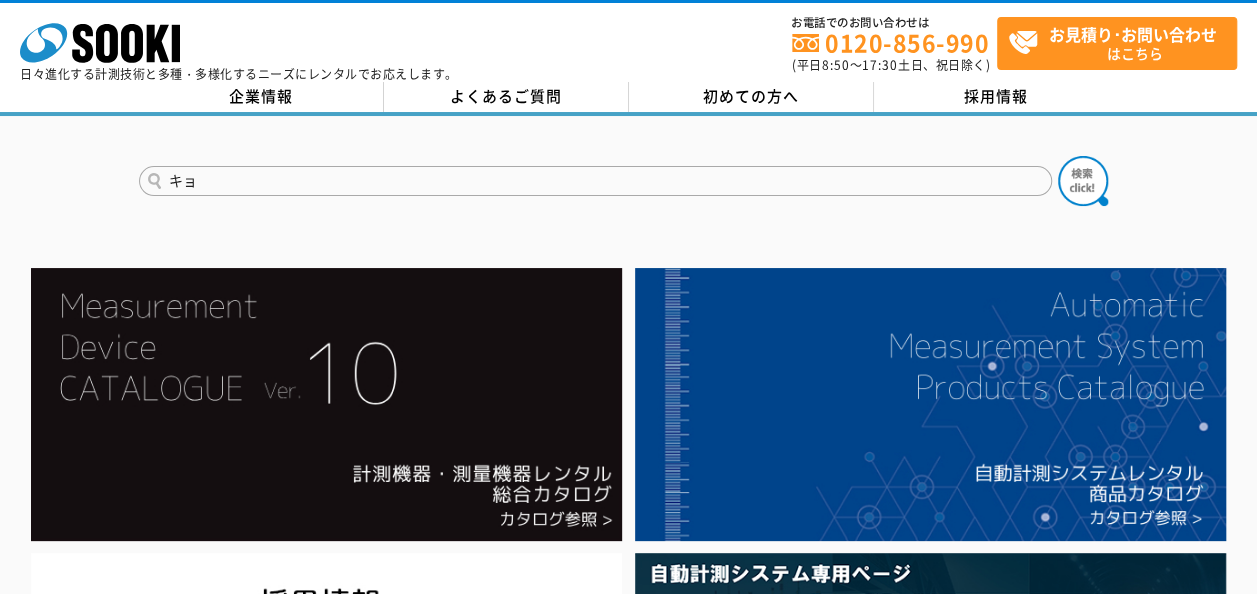 type on "キ" 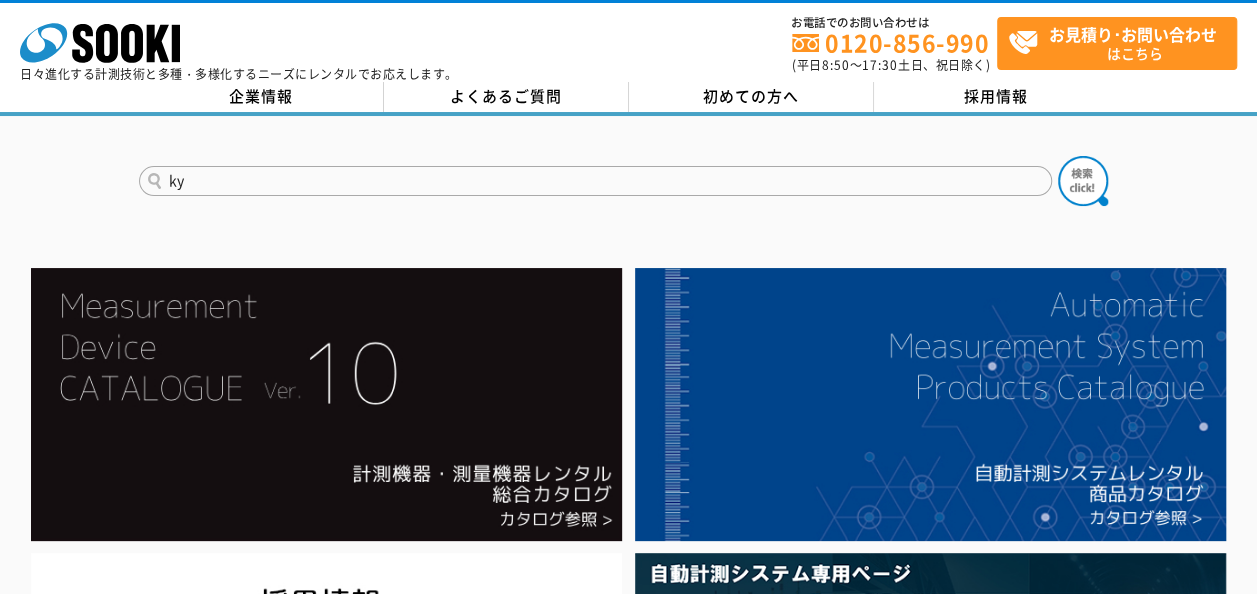 type on "k" 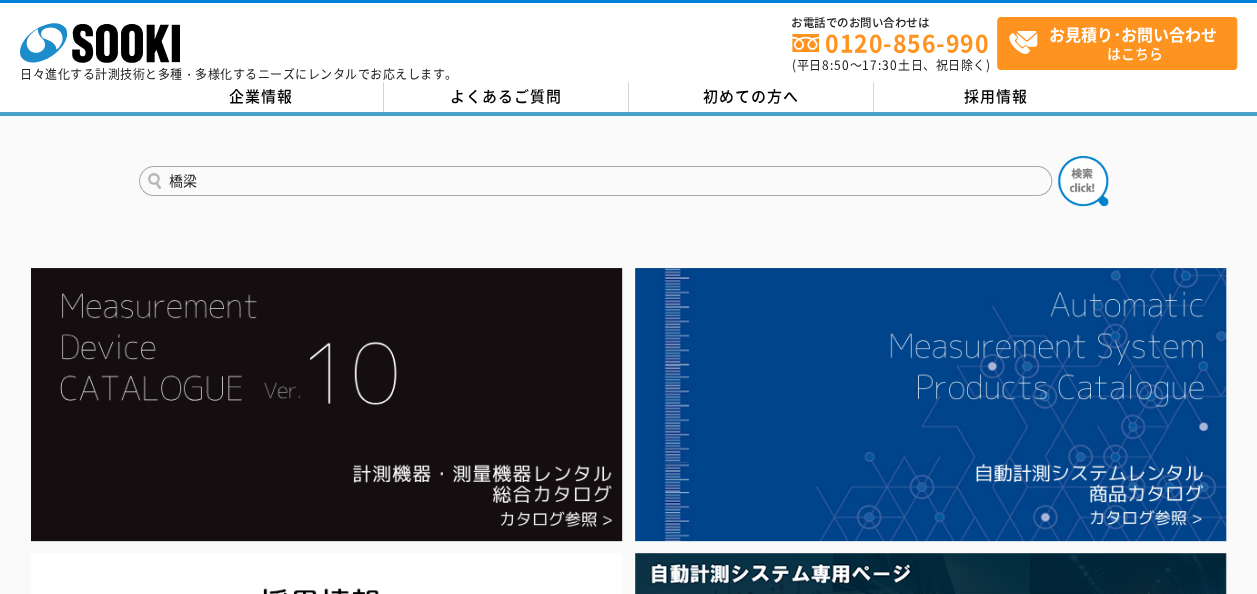 click at bounding box center (1083, 181) 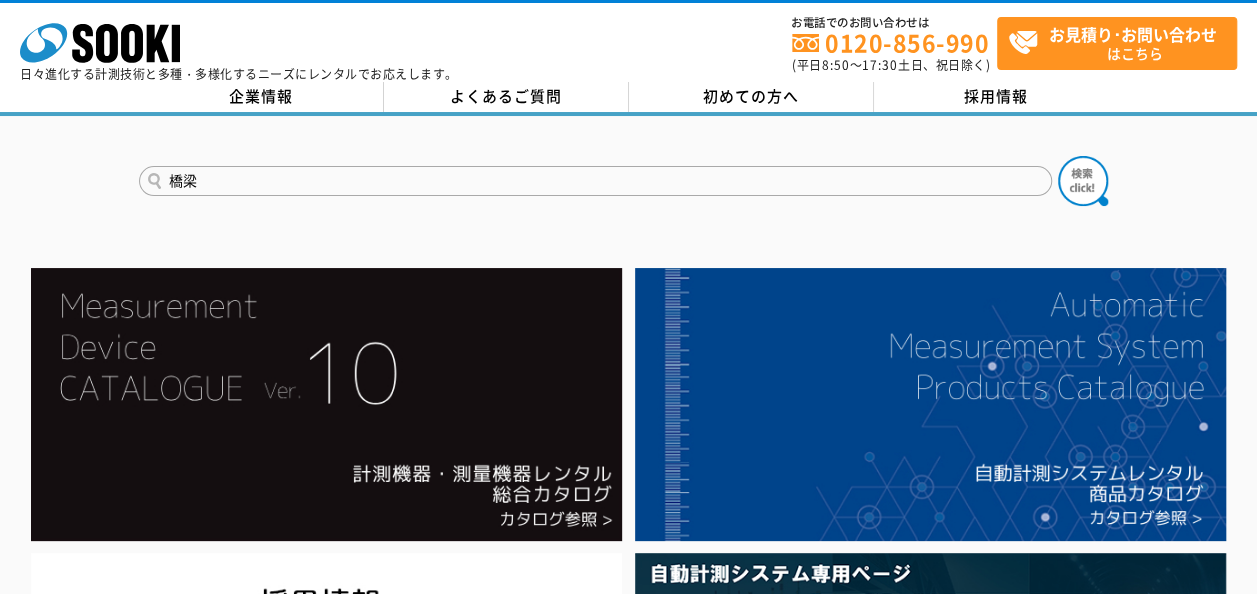 click on "橋梁" at bounding box center [595, 181] 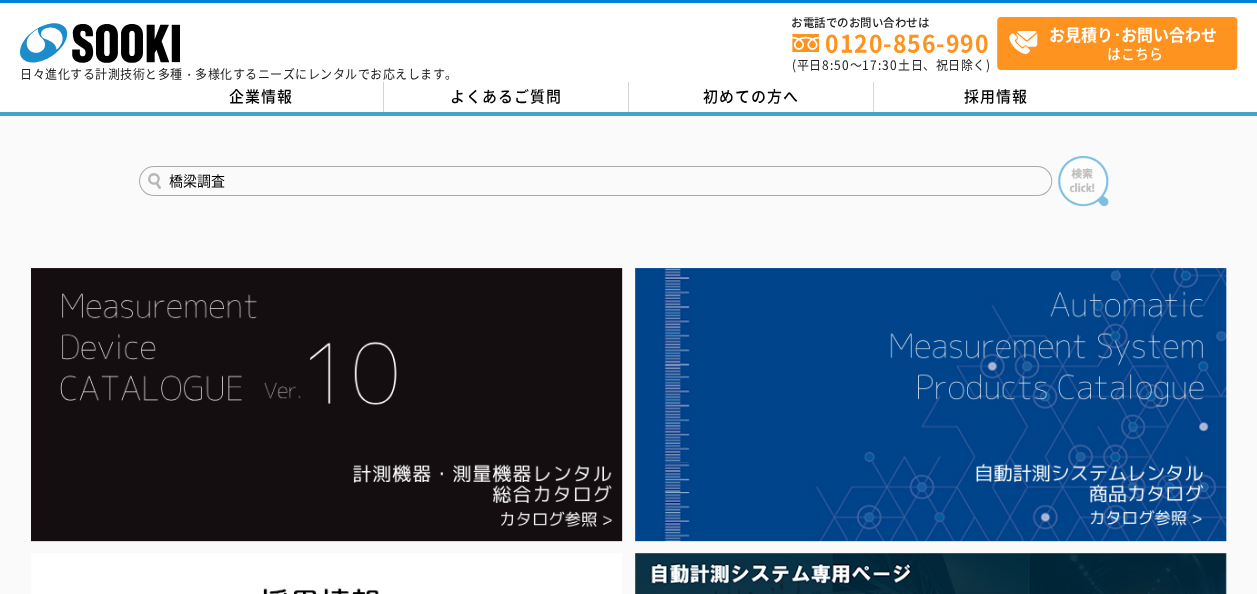 type on "橋梁調査" 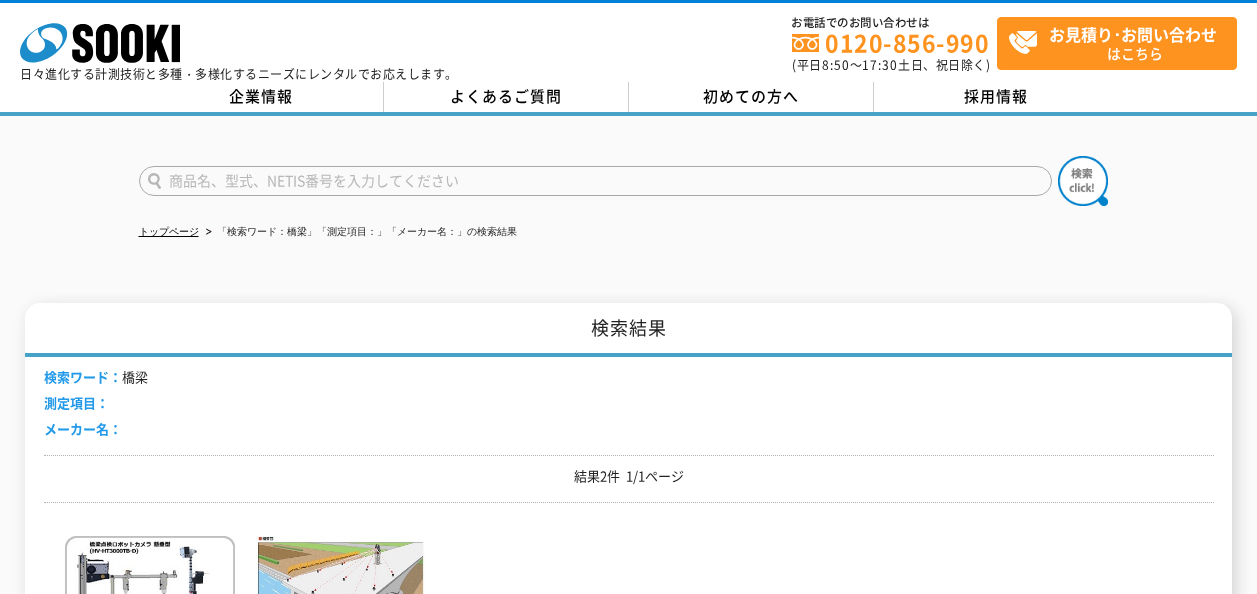 scroll, scrollTop: 0, scrollLeft: 0, axis: both 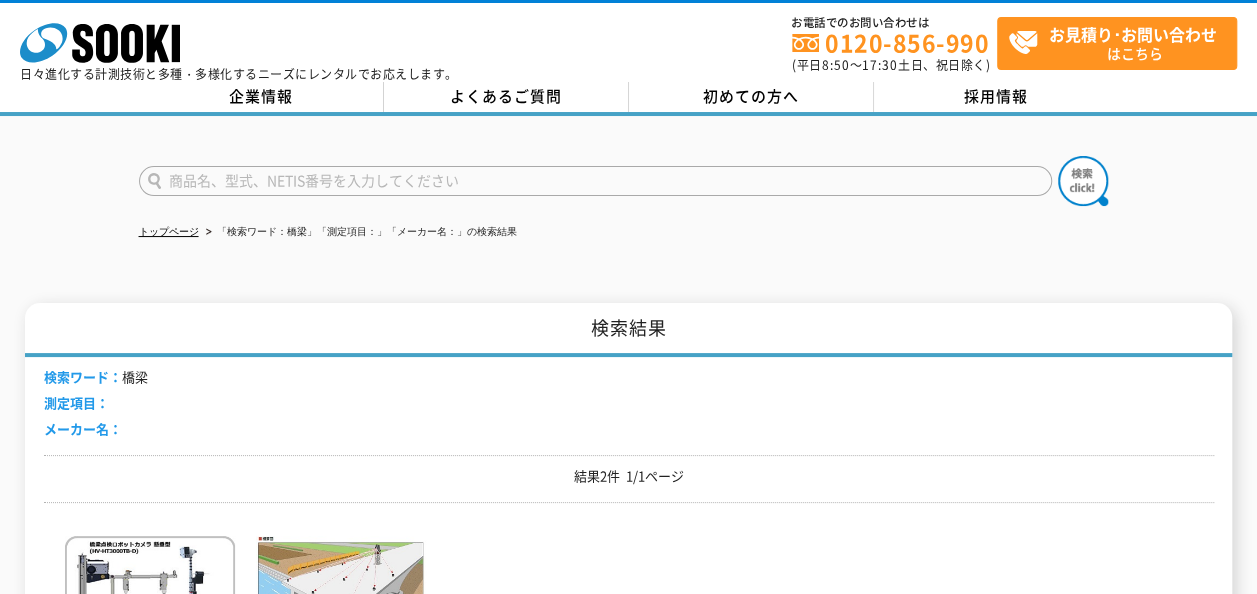 drag, startPoint x: 302, startPoint y: 176, endPoint x: 520, endPoint y: 165, distance: 218.27734 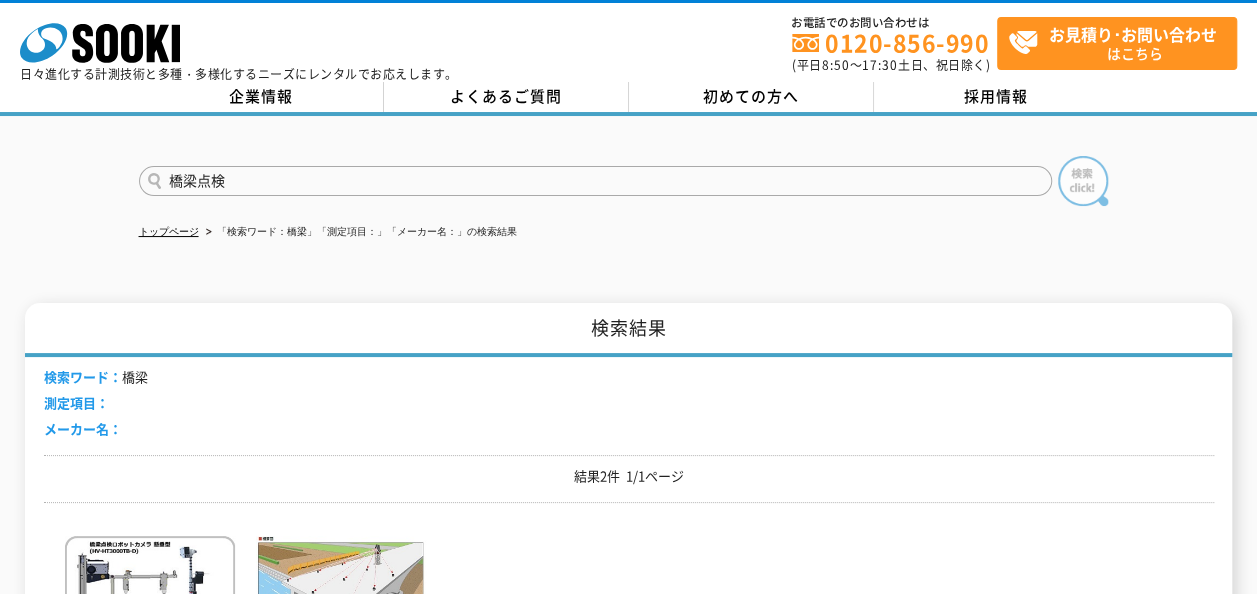 type on "橋梁点検" 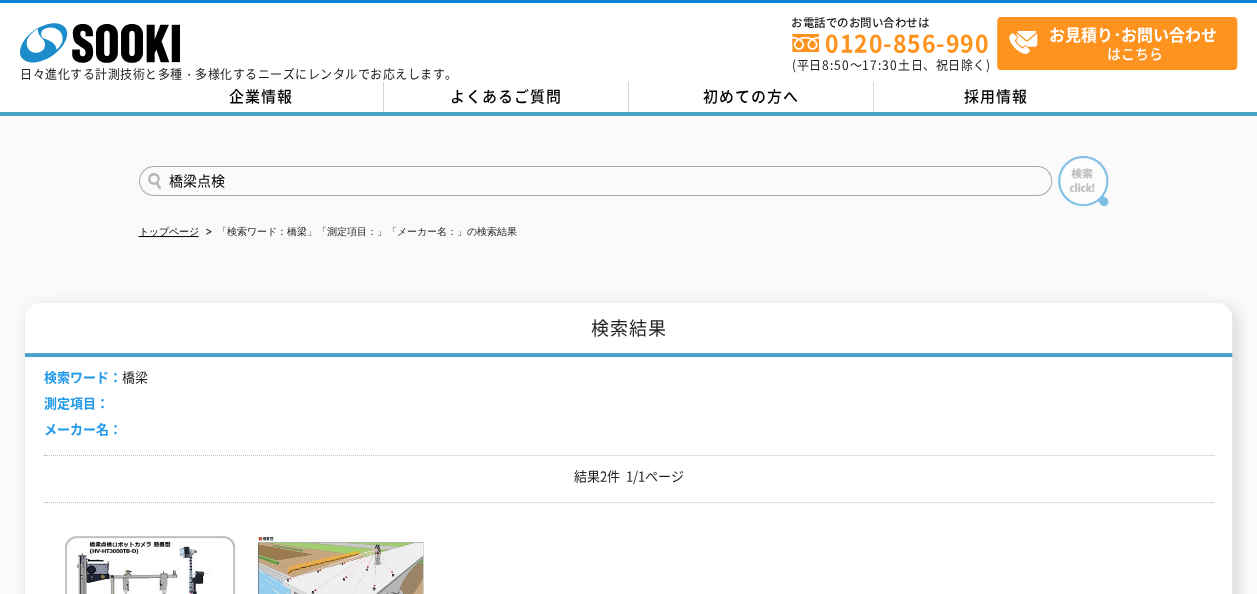 click at bounding box center (1083, 181) 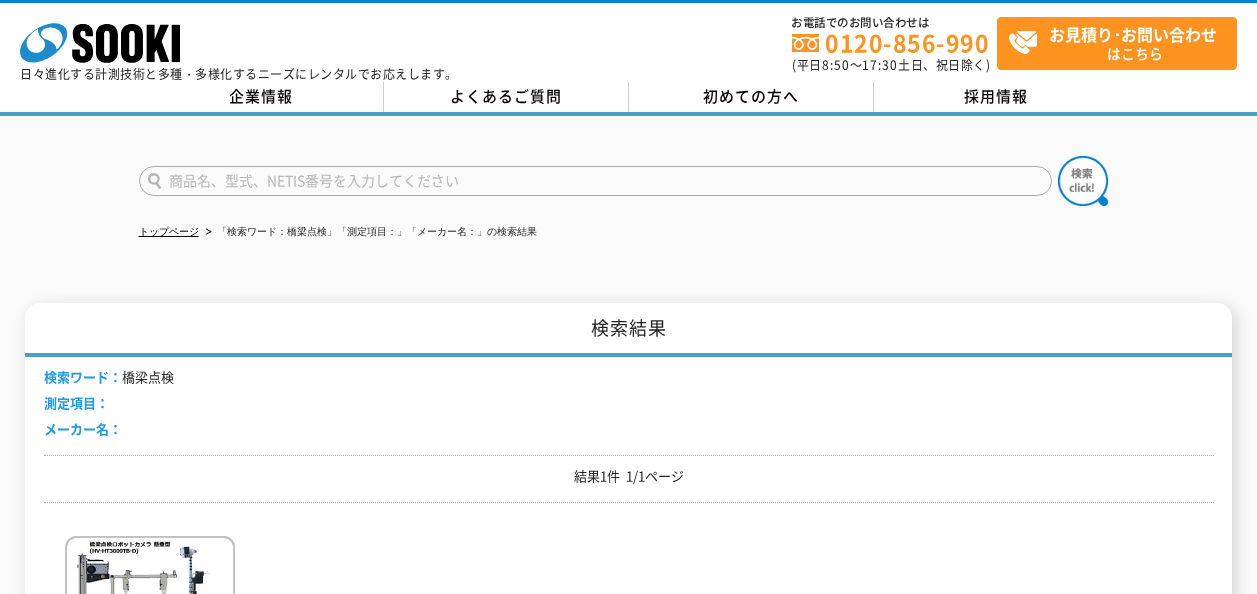 scroll, scrollTop: 0, scrollLeft: 0, axis: both 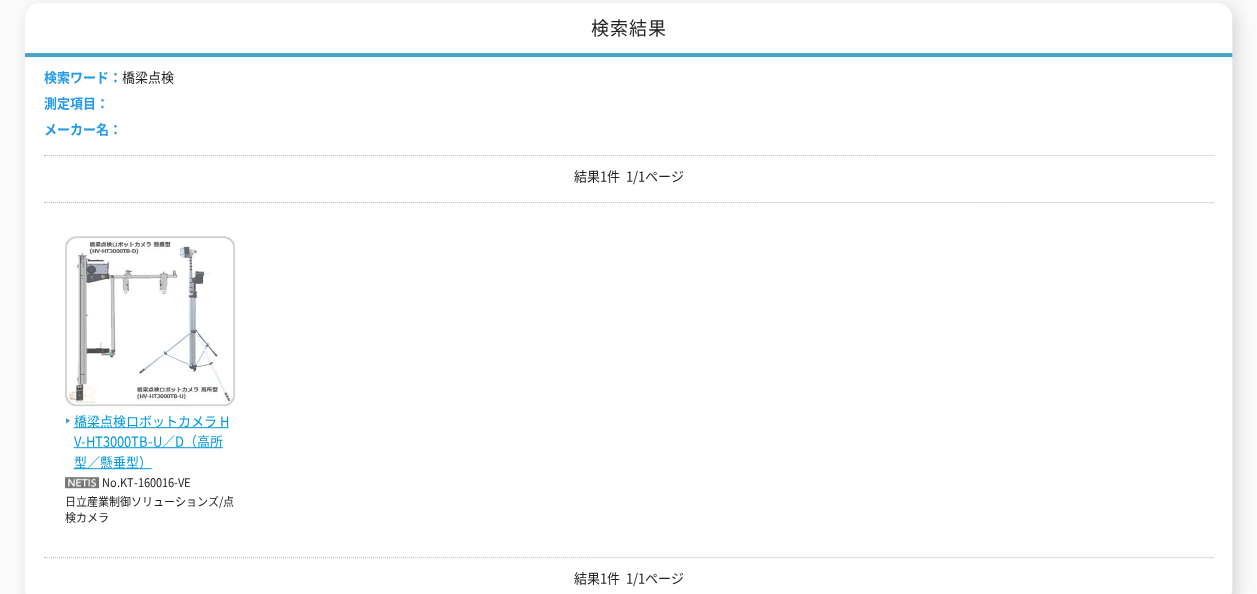 click on "橋梁点検ロボットカメラ HV-HT3000TB-U／D（高所型／懸垂型）" at bounding box center [150, 442] 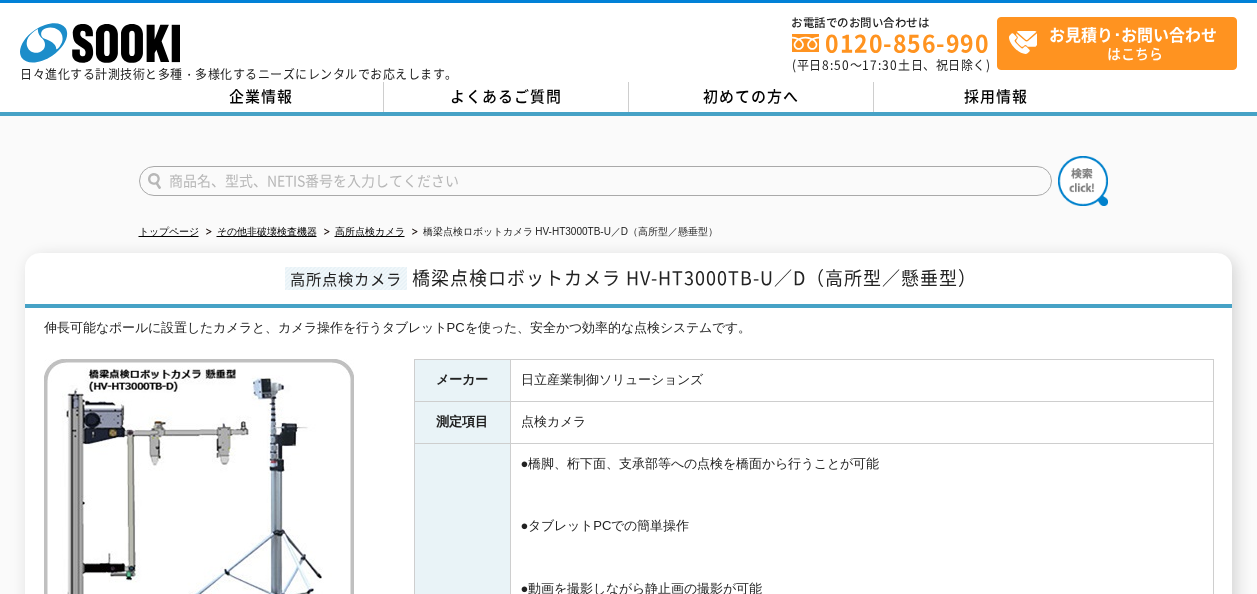 scroll, scrollTop: 0, scrollLeft: 0, axis: both 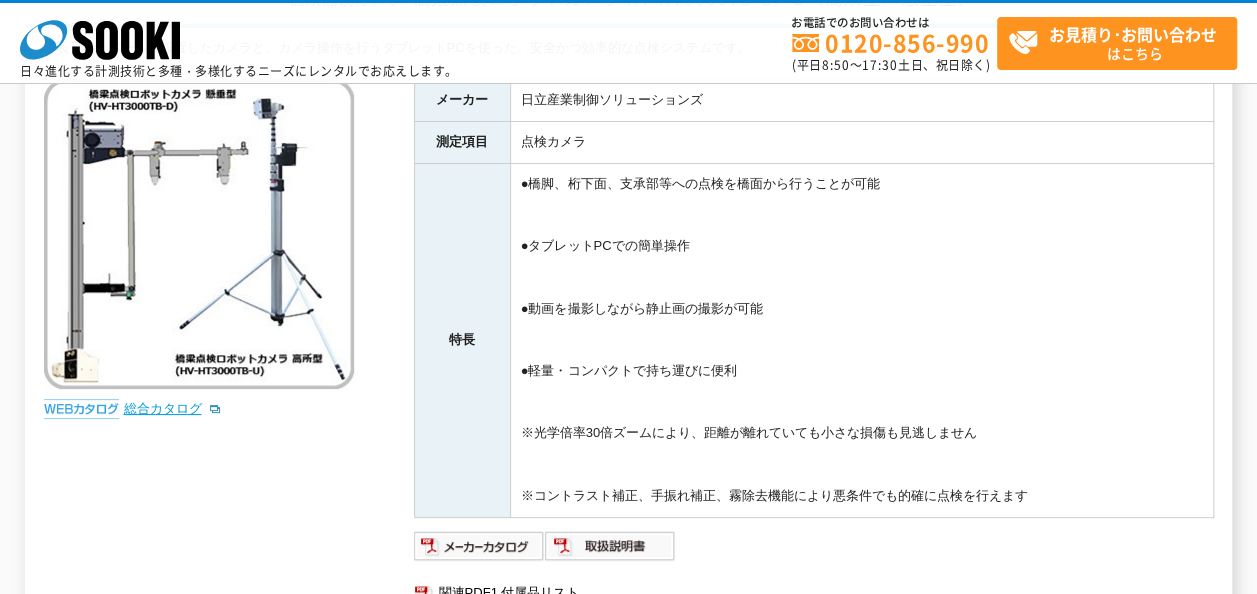 click on "総合カタログ" at bounding box center (173, 408) 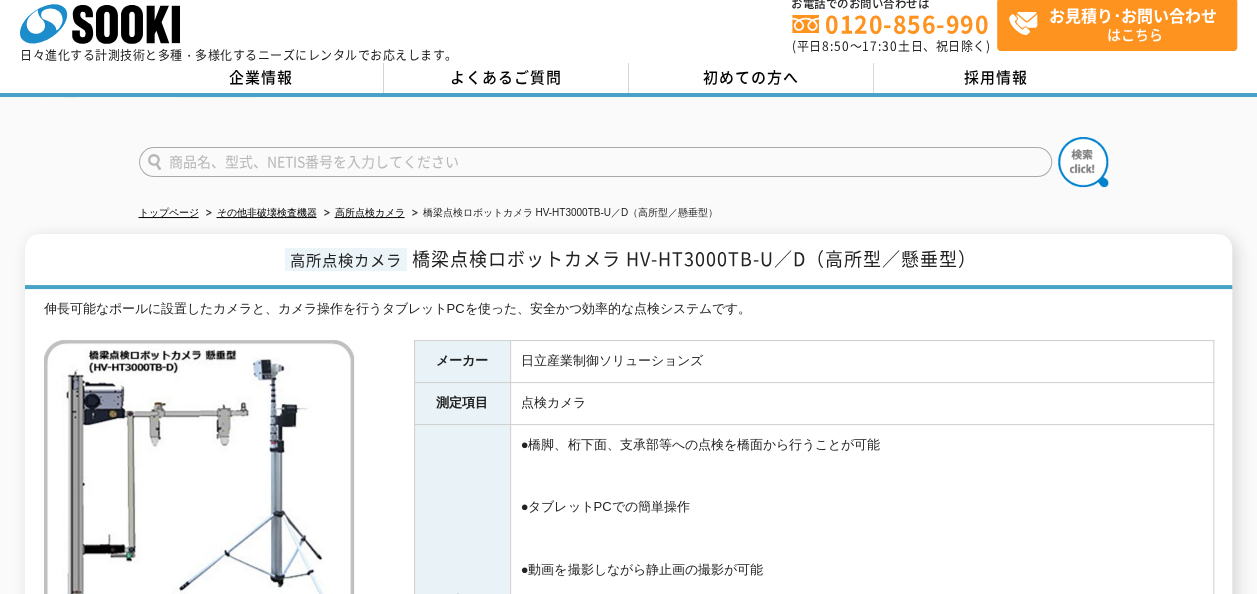 scroll, scrollTop: 0, scrollLeft: 0, axis: both 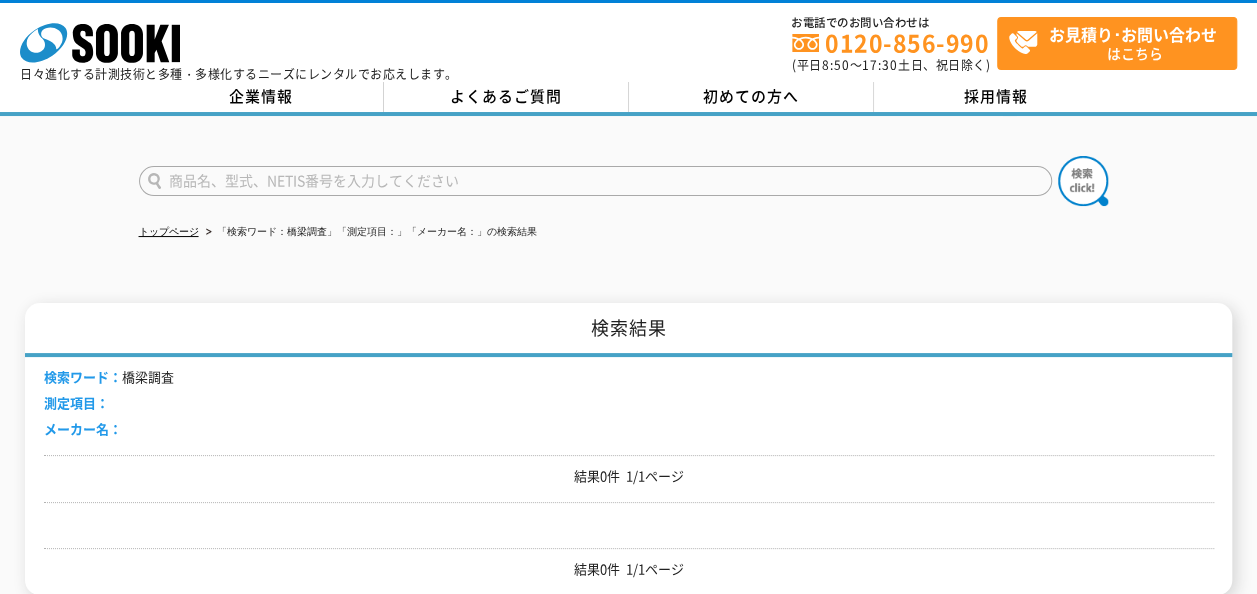 click at bounding box center [595, 181] 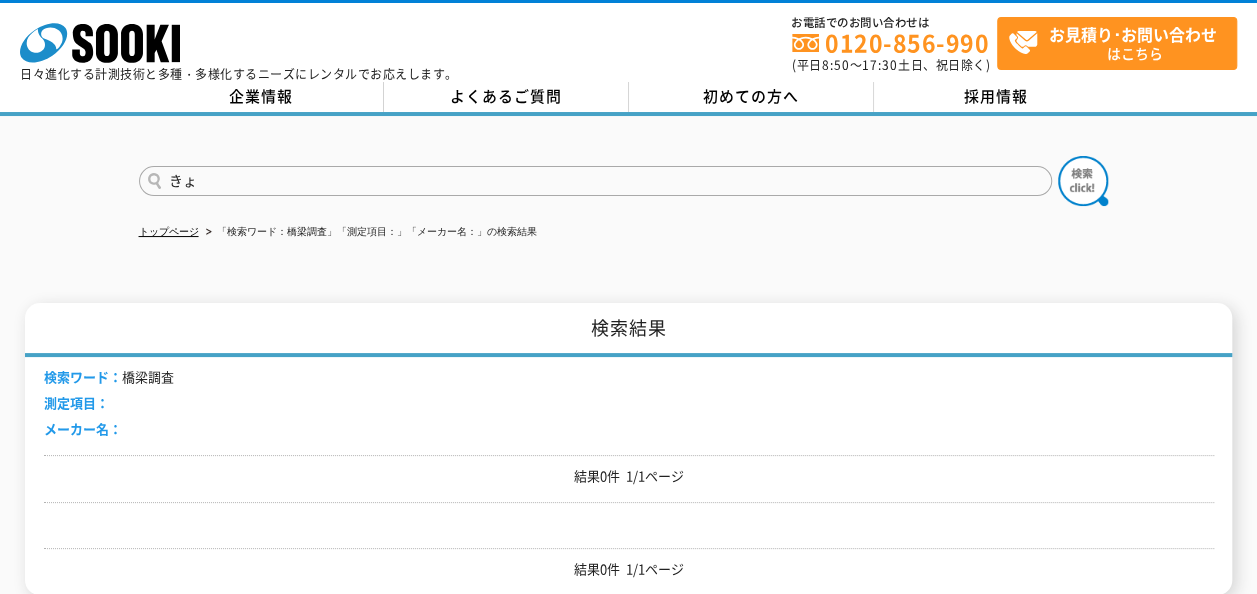 type on "き" 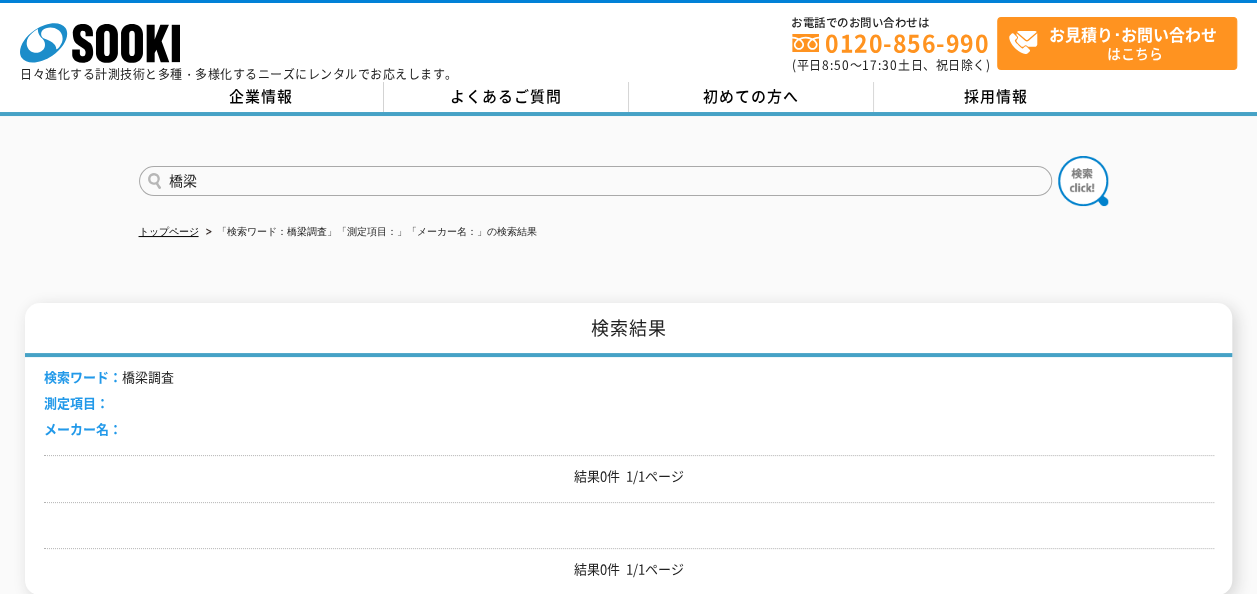 type on "橋梁" 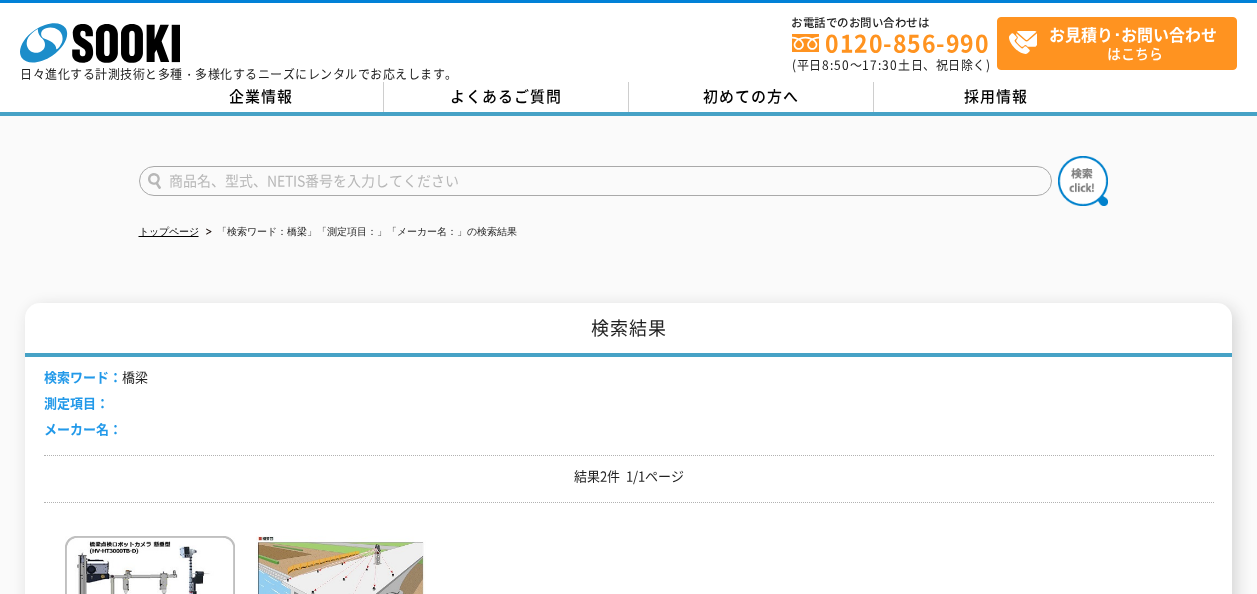 scroll, scrollTop: 0, scrollLeft: 0, axis: both 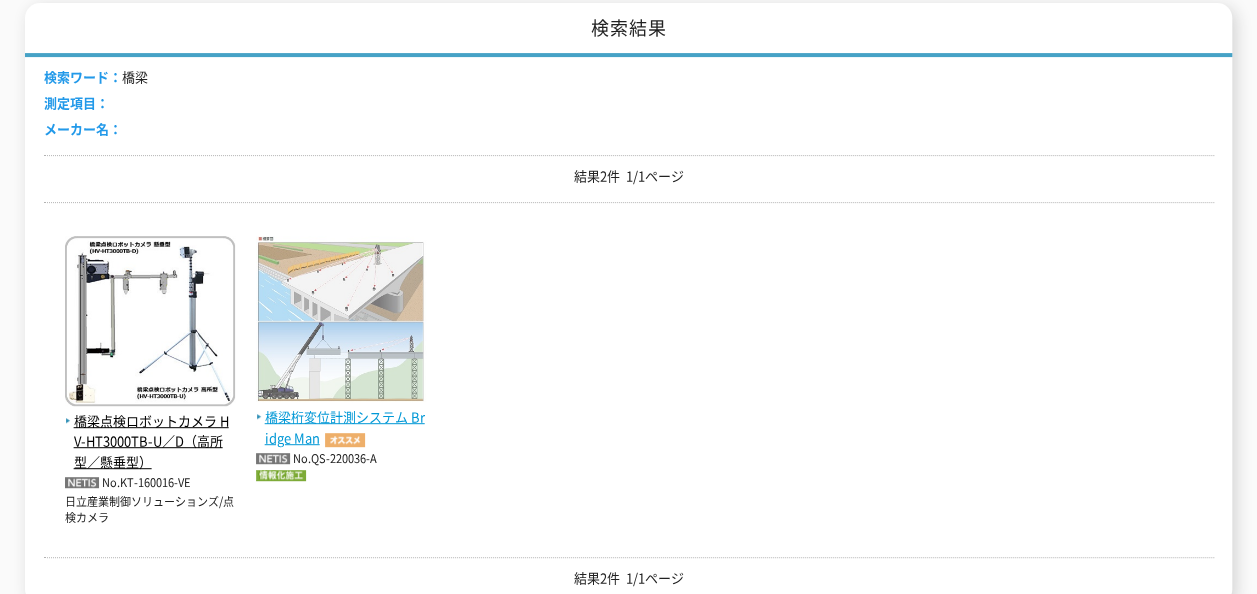 click at bounding box center (341, 322) 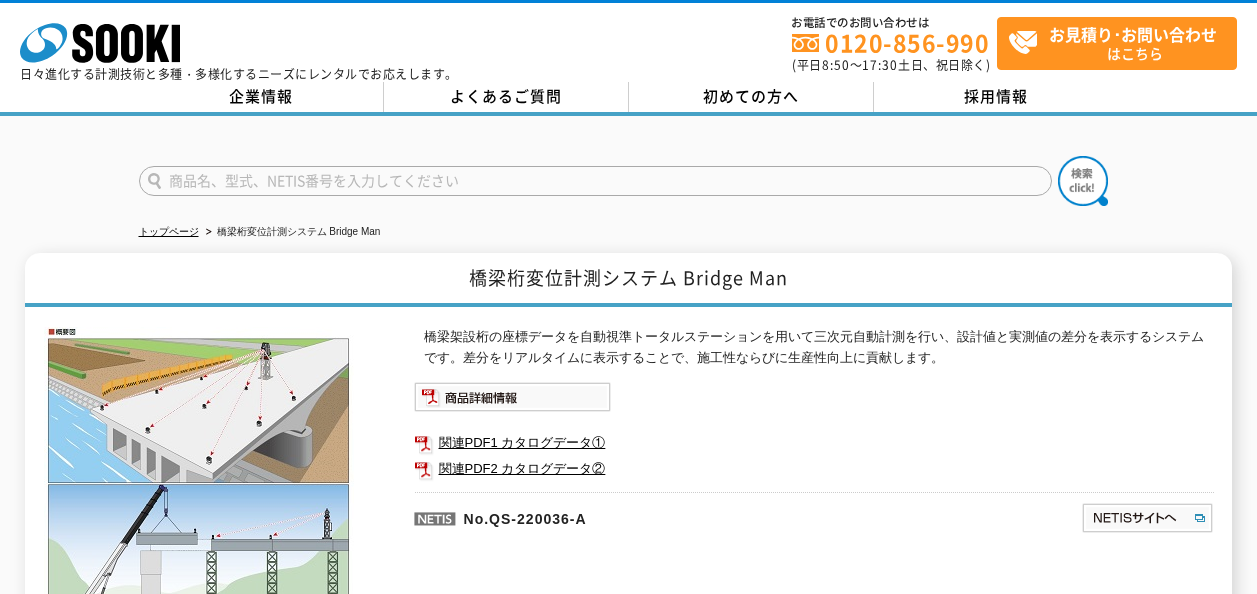 scroll, scrollTop: 0, scrollLeft: 0, axis: both 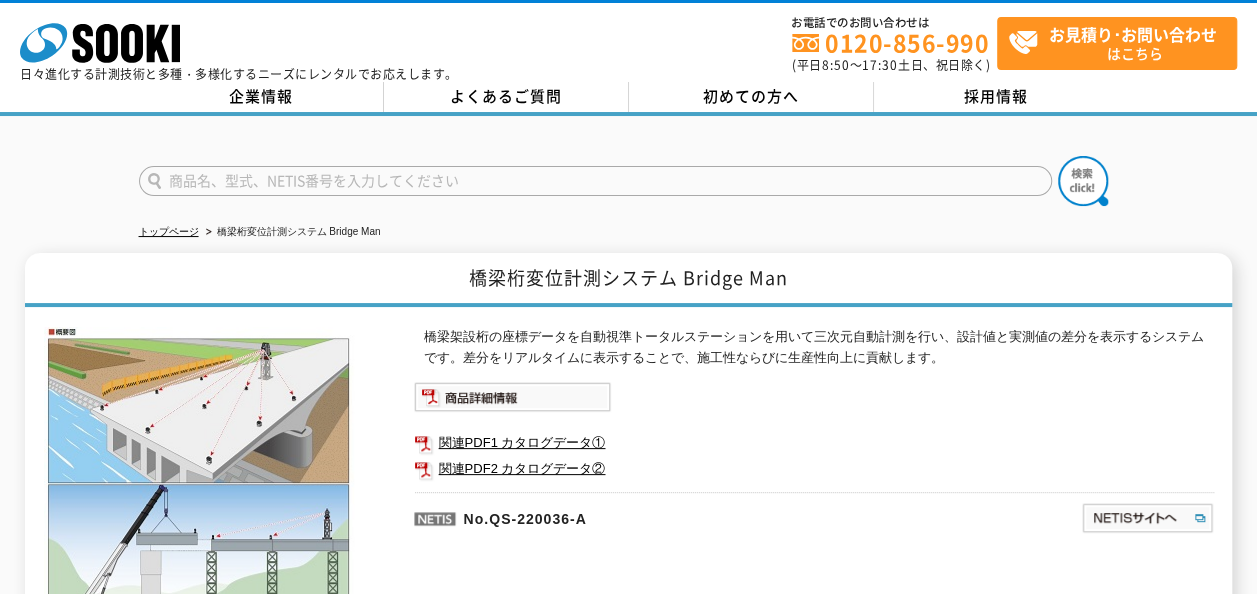 click at bounding box center [595, 181] 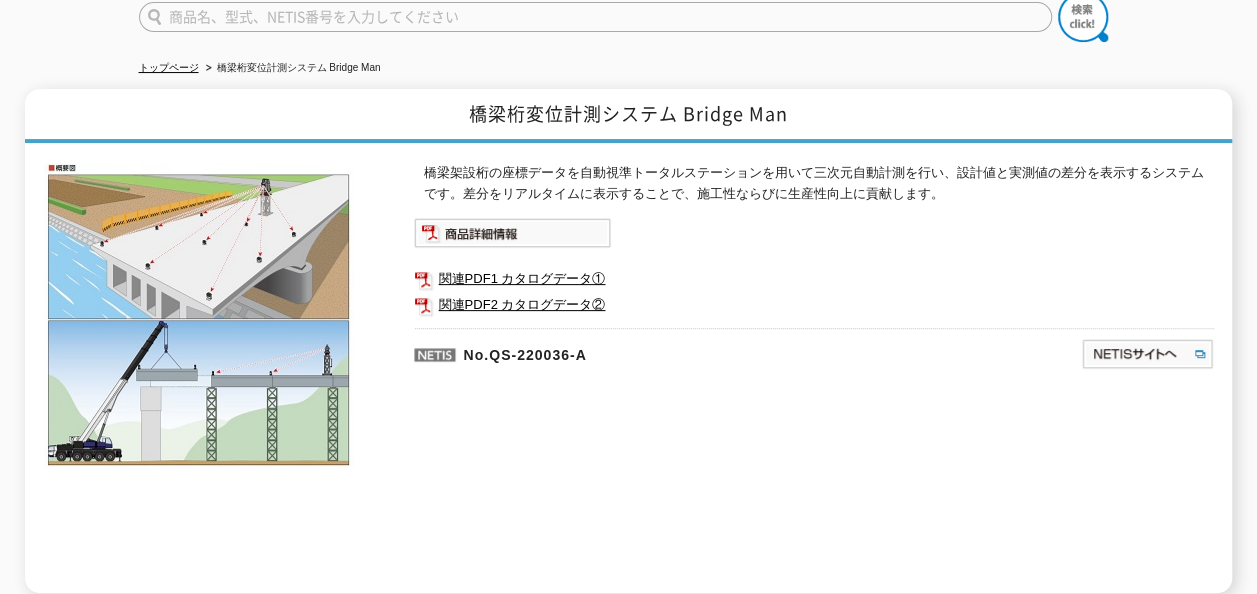scroll, scrollTop: 0, scrollLeft: 0, axis: both 